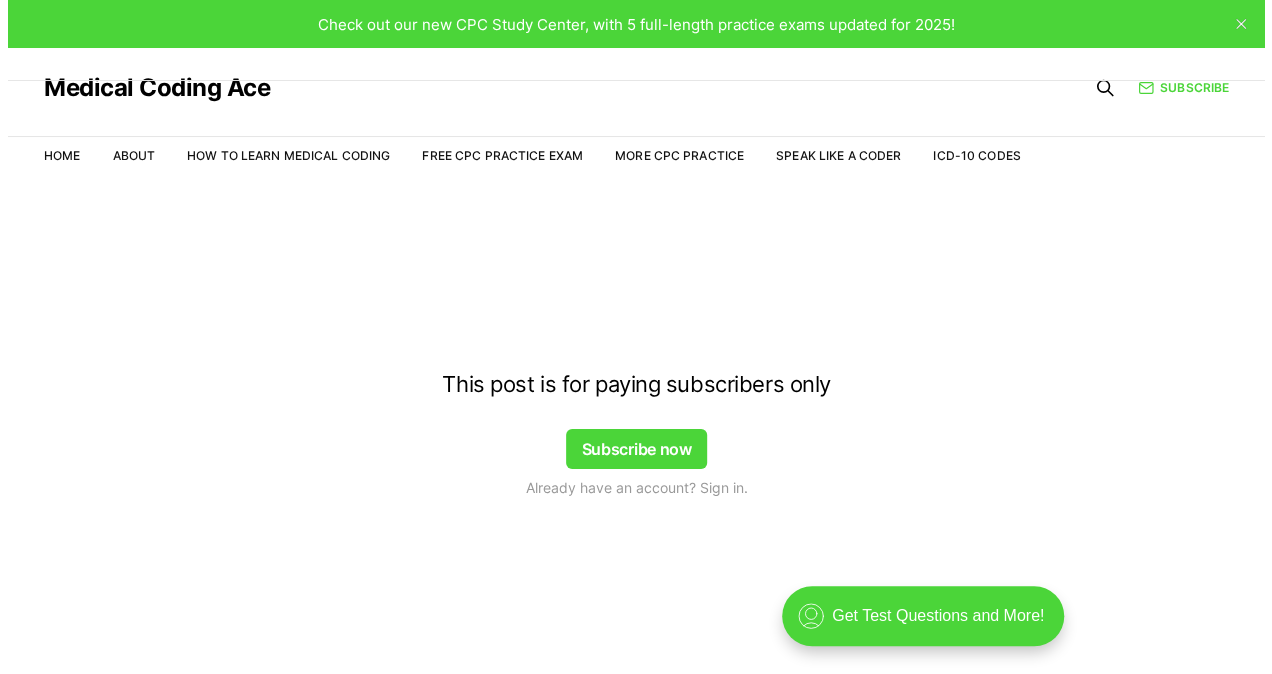 scroll, scrollTop: 0, scrollLeft: 0, axis: both 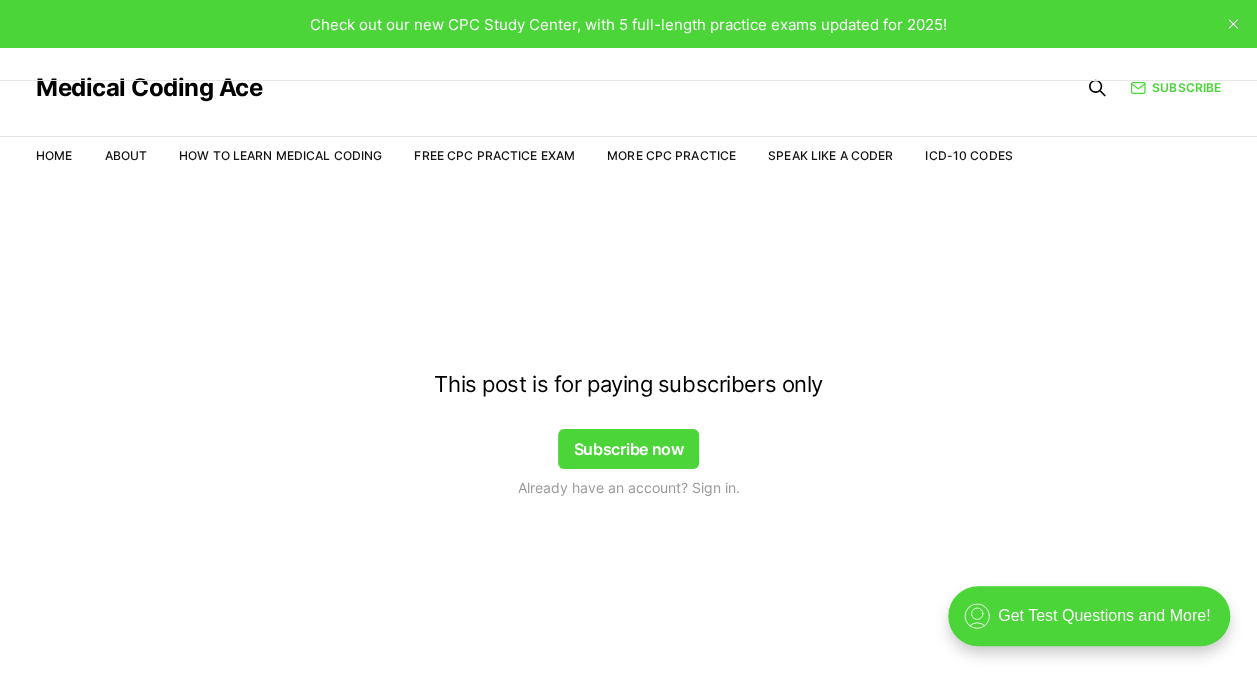 click on "Subscribe now" at bounding box center (629, 449) 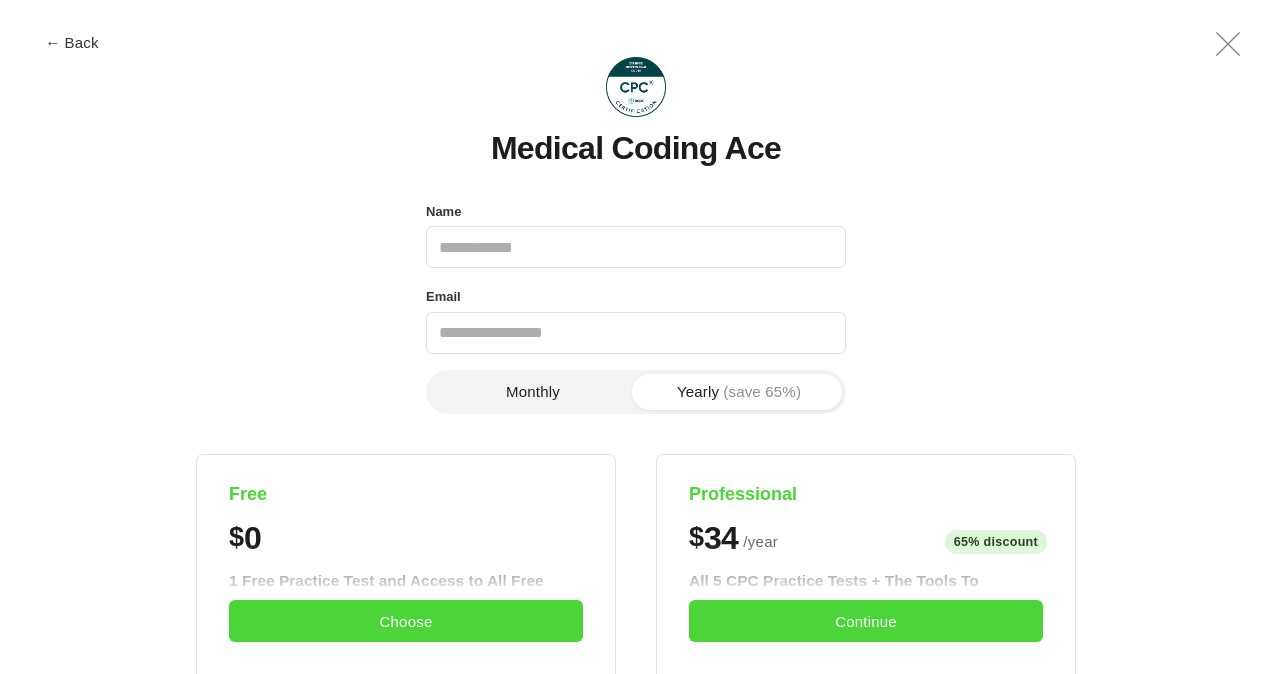 scroll, scrollTop: 0, scrollLeft: 0, axis: both 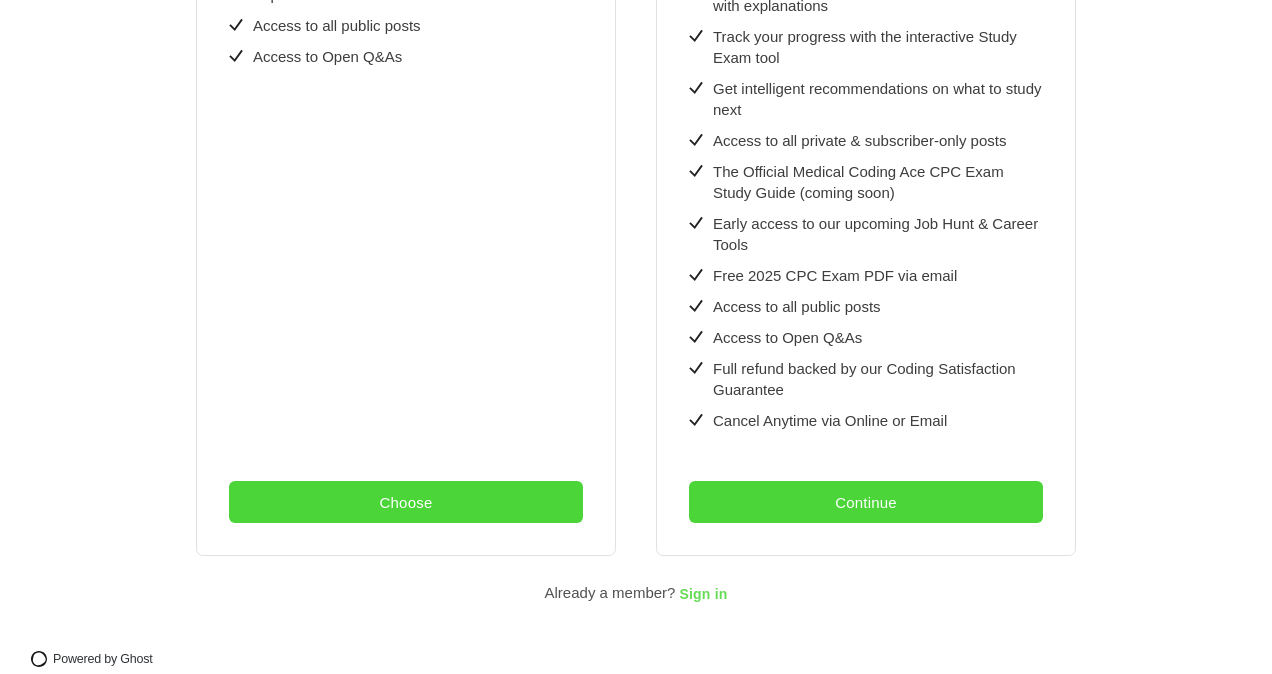 click on "Sign in" at bounding box center (703, 595) 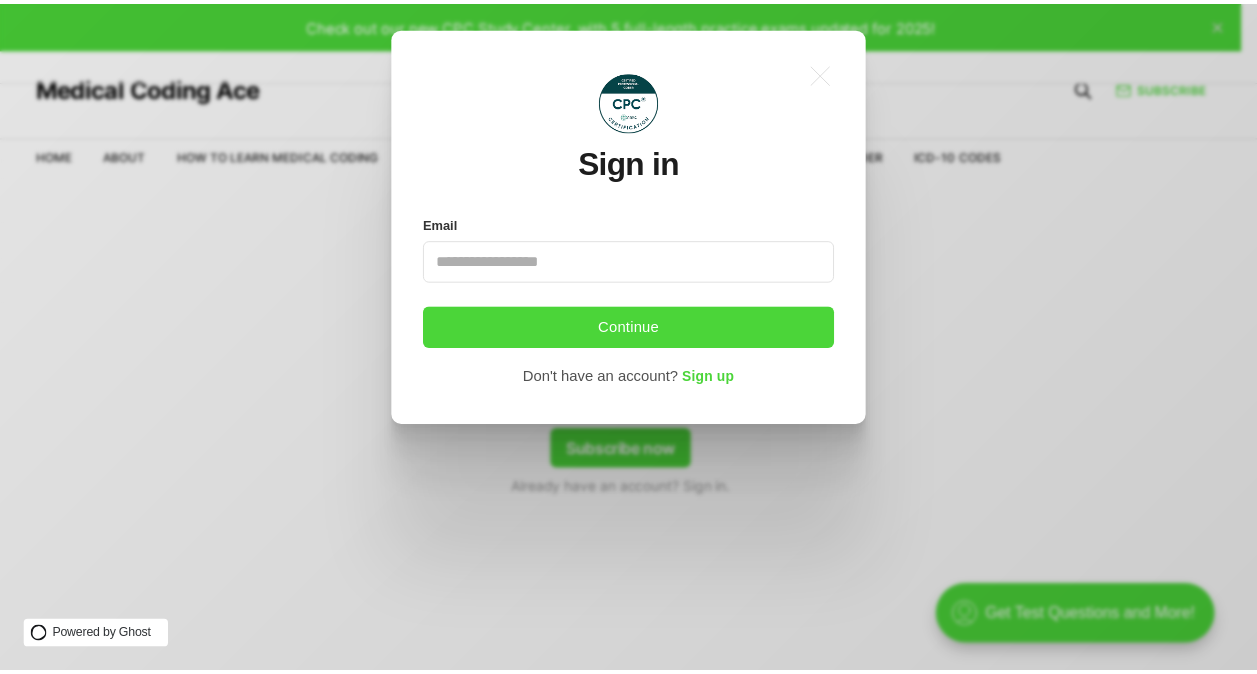scroll, scrollTop: 0, scrollLeft: 0, axis: both 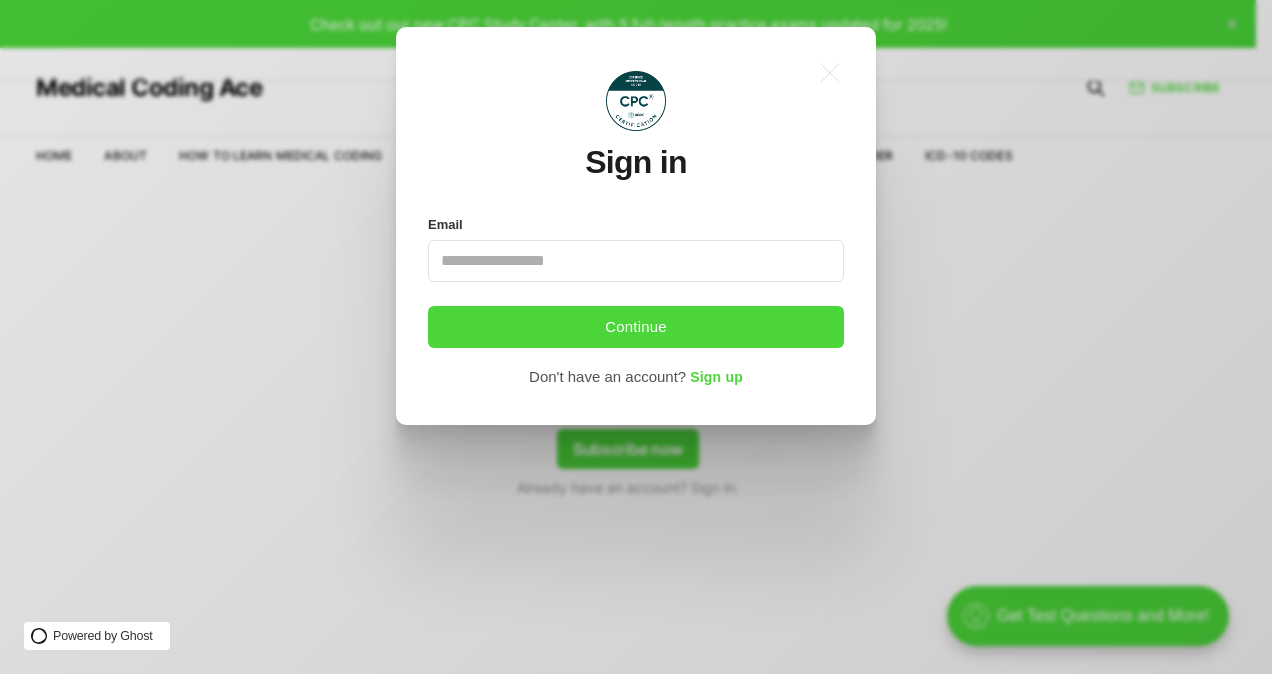 click on "Email" at bounding box center [636, 261] 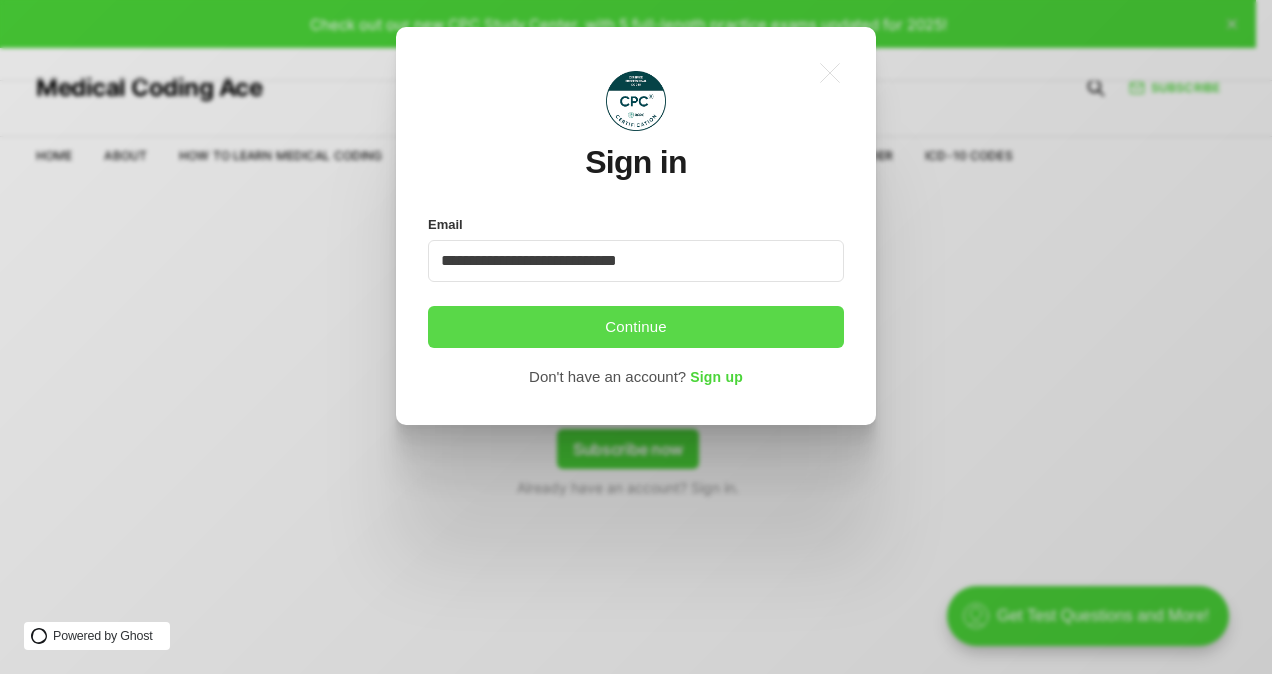 type on "**********" 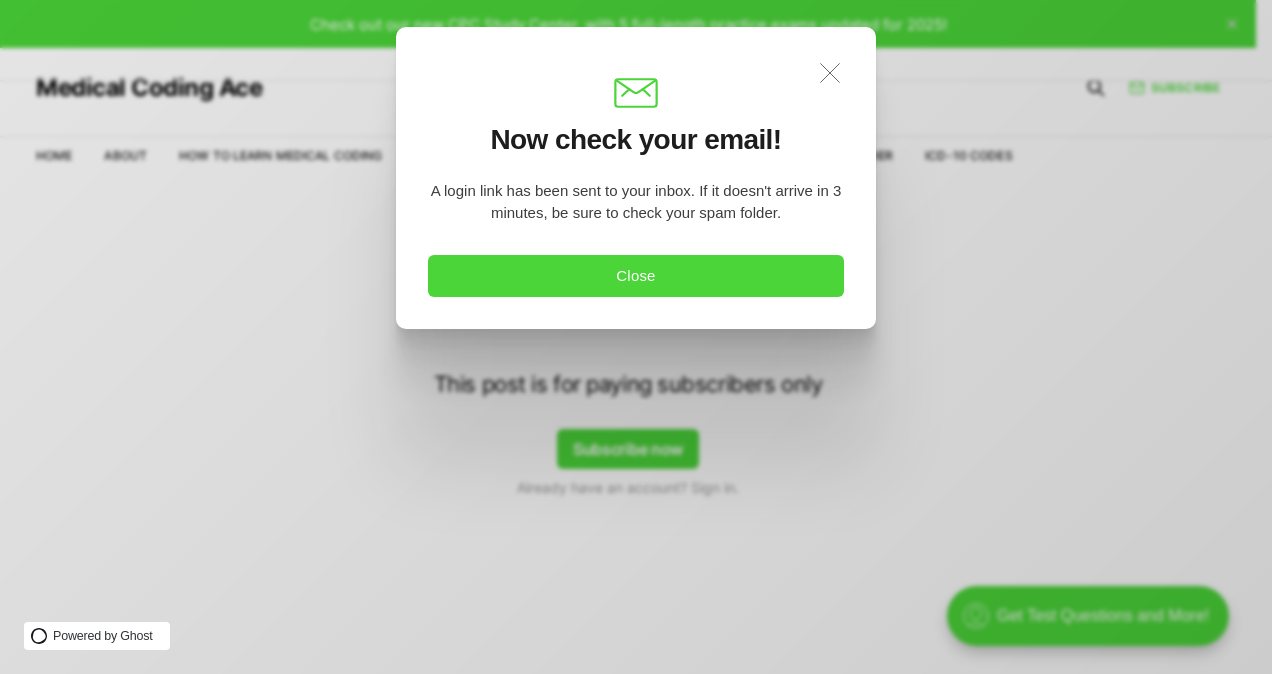 click on ".a{fill:none;stroke:currentColor;stroke-linecap:round;stroke-linejoin:round;stroke-width:1.2px !important;}" 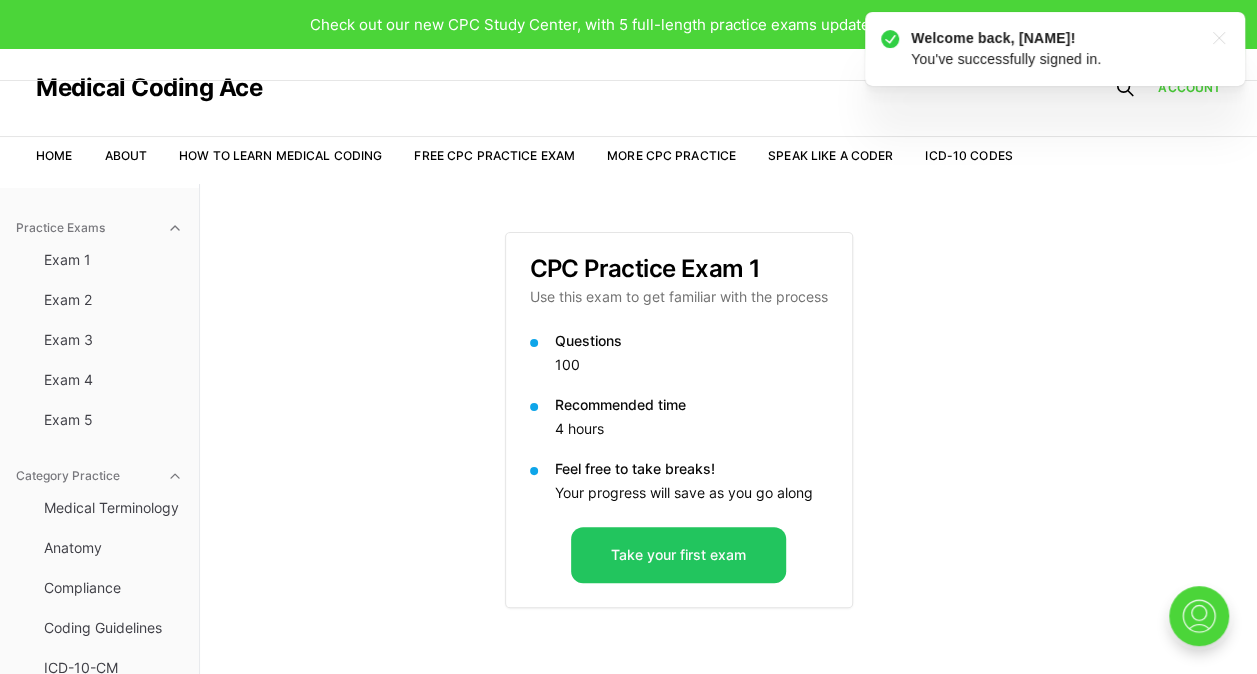 scroll, scrollTop: 0, scrollLeft: 0, axis: both 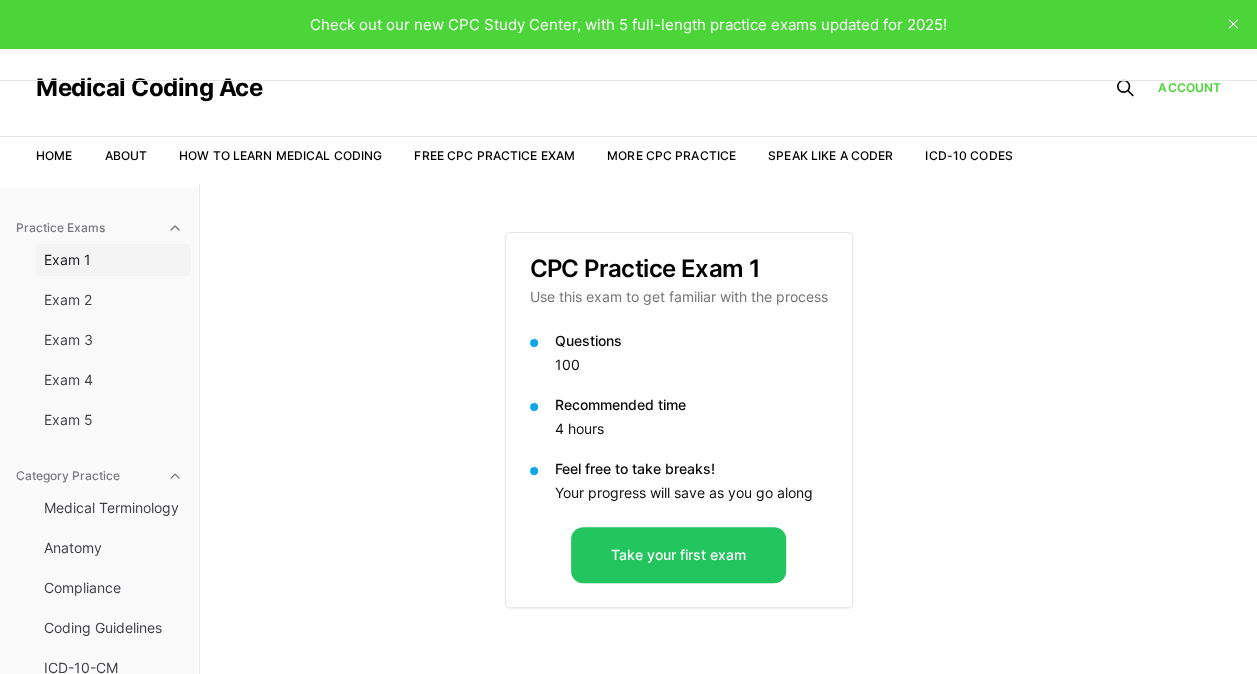 click on "Exam 1" at bounding box center (113, 260) 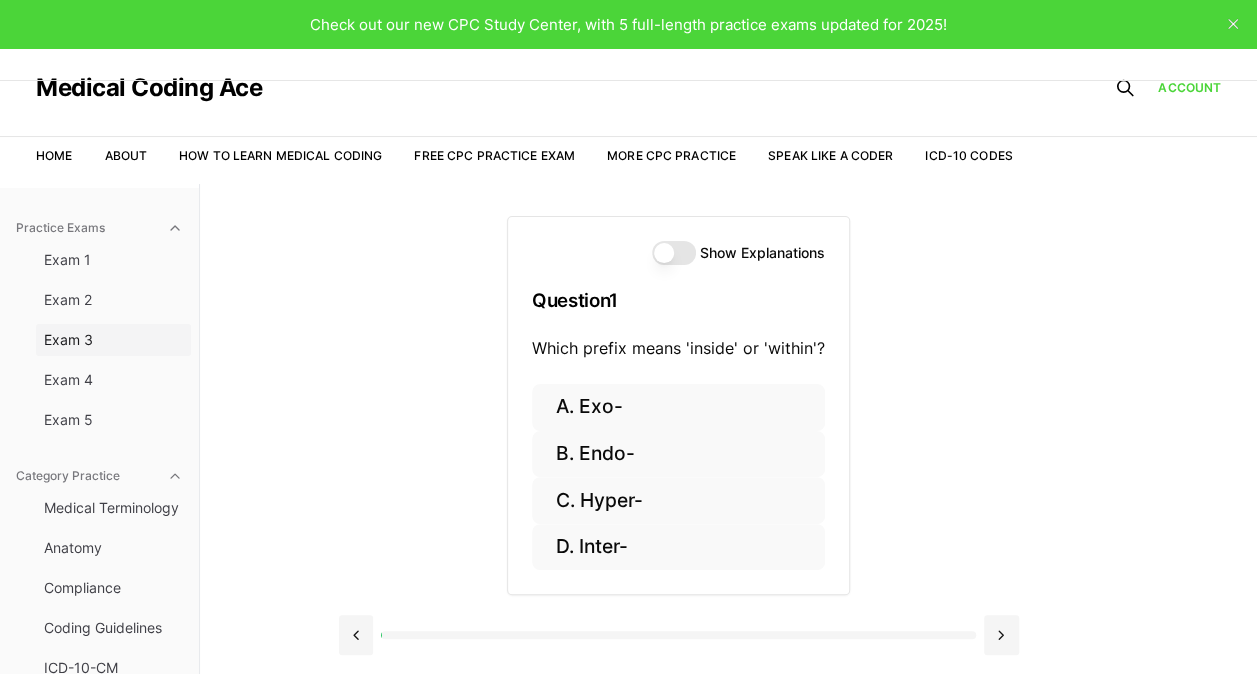 click on "Exam 3" at bounding box center [113, 340] 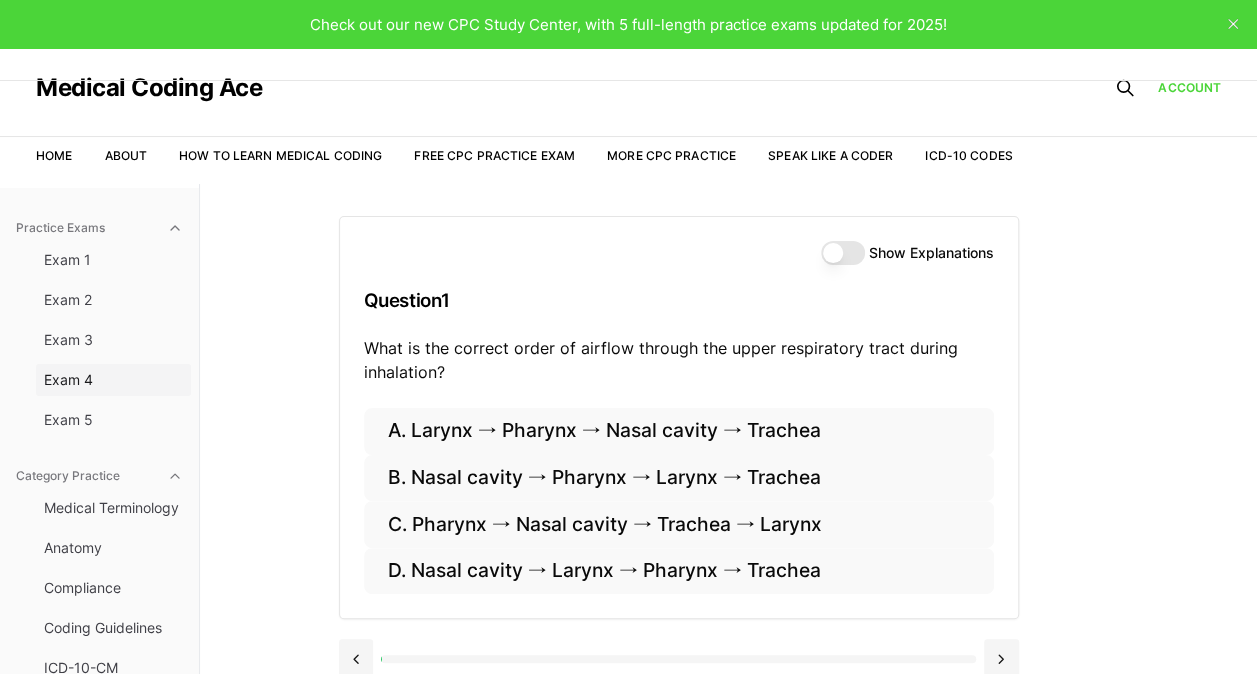 click on "Exam 4" at bounding box center [113, 380] 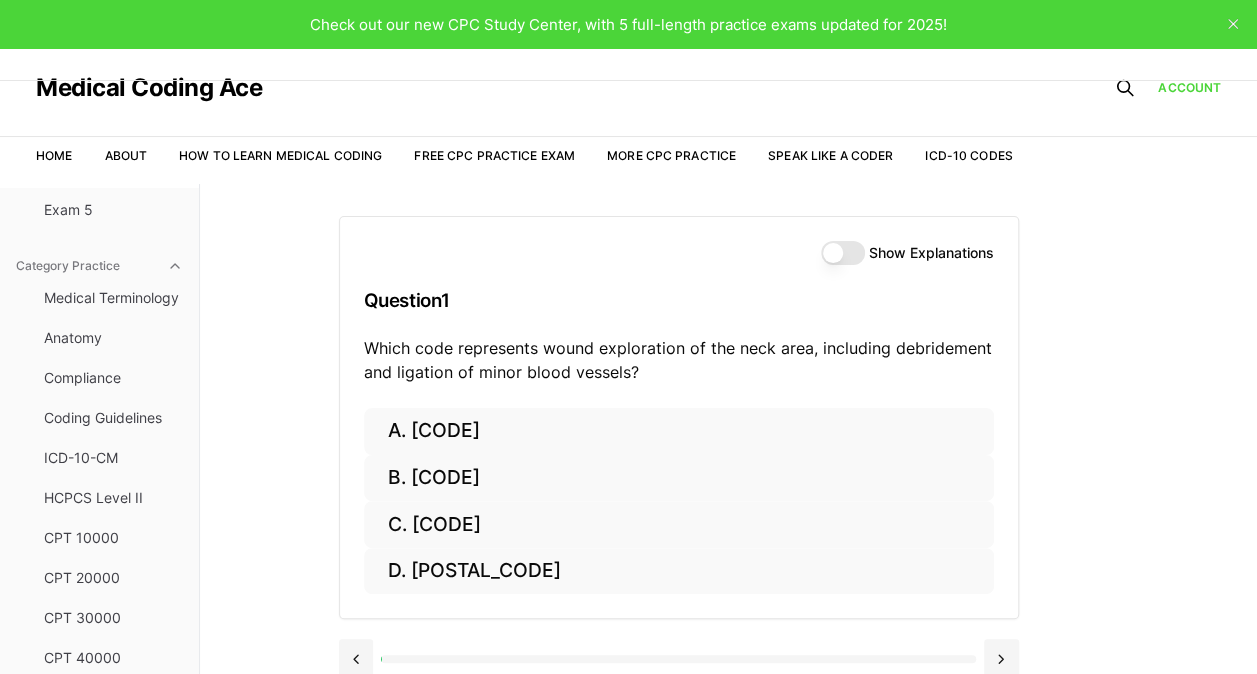 scroll, scrollTop: 370, scrollLeft: 0, axis: vertical 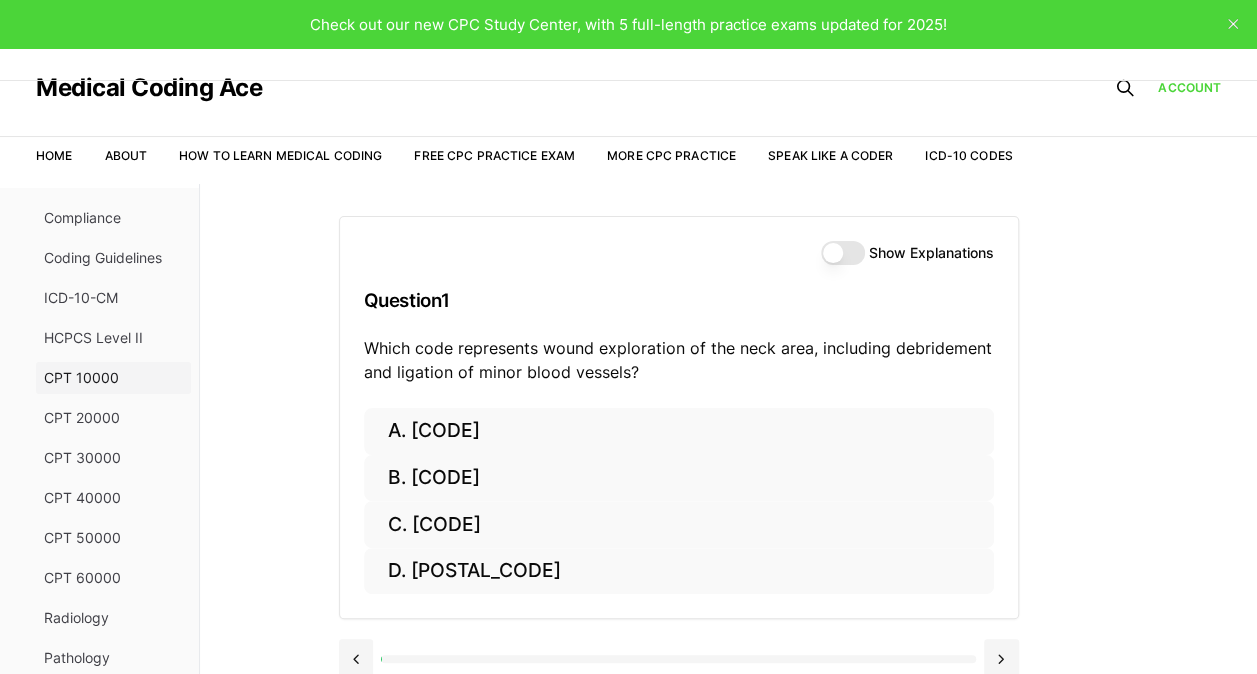 click on "CPT 10000" at bounding box center [113, 378] 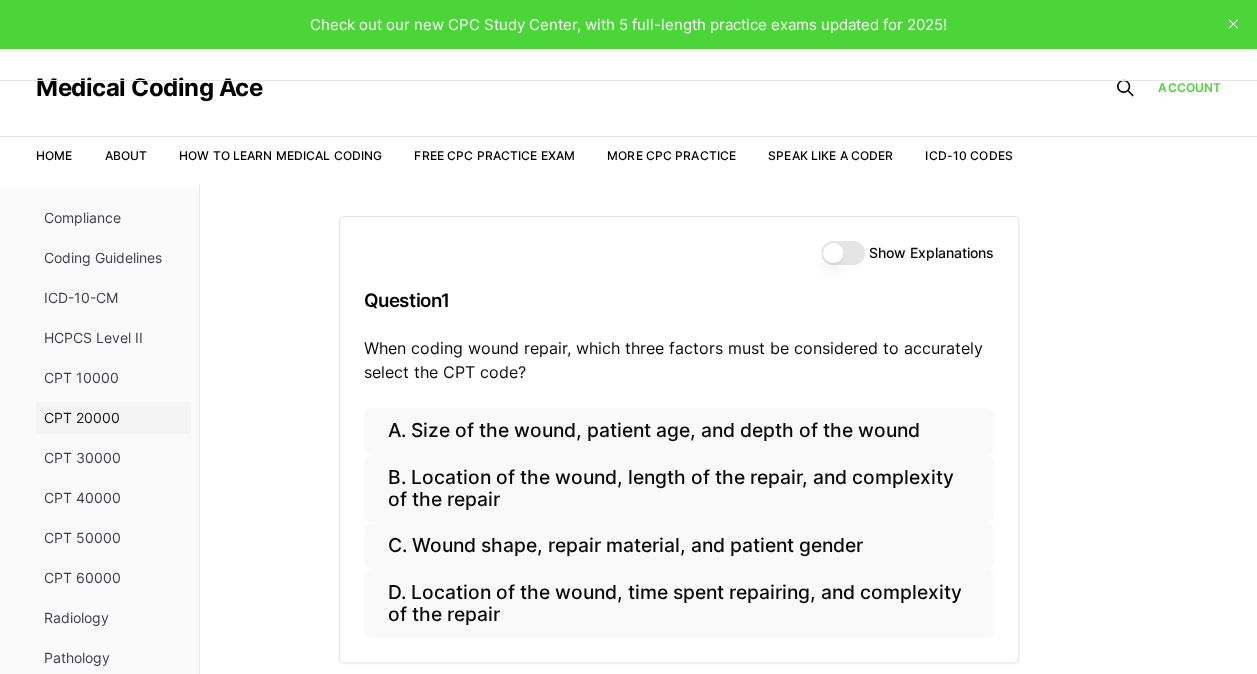 click on "CPT 20000" at bounding box center (113, 418) 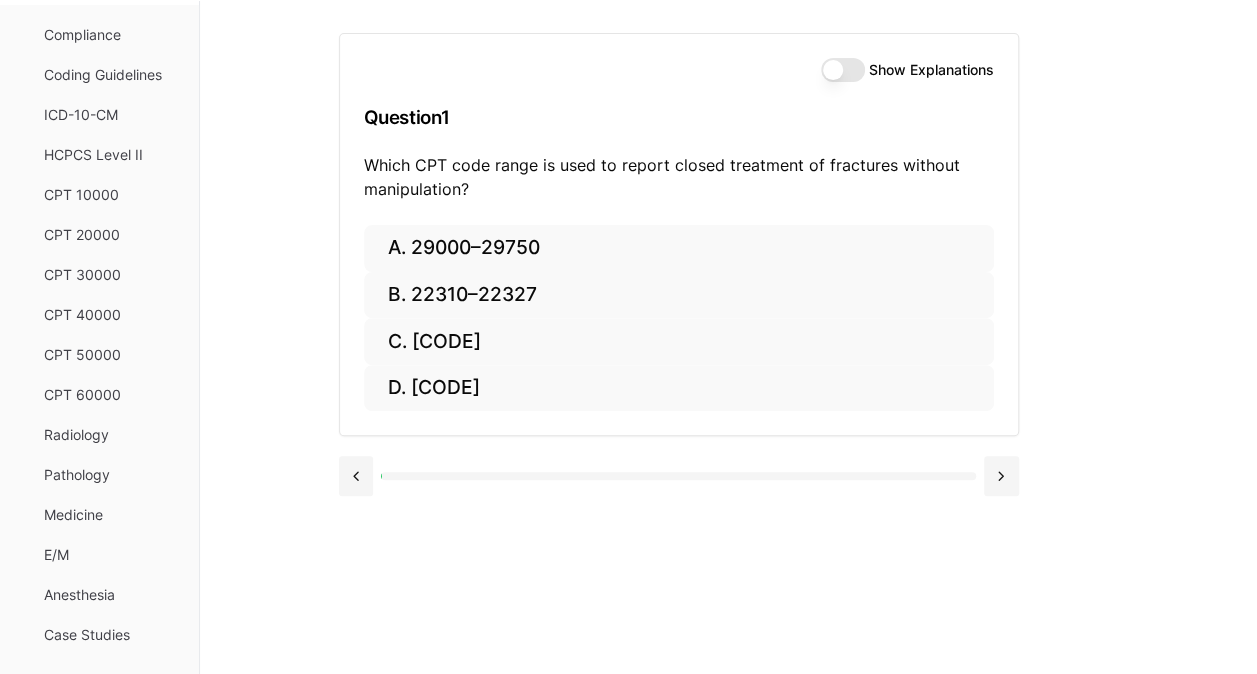 scroll, scrollTop: 184, scrollLeft: 0, axis: vertical 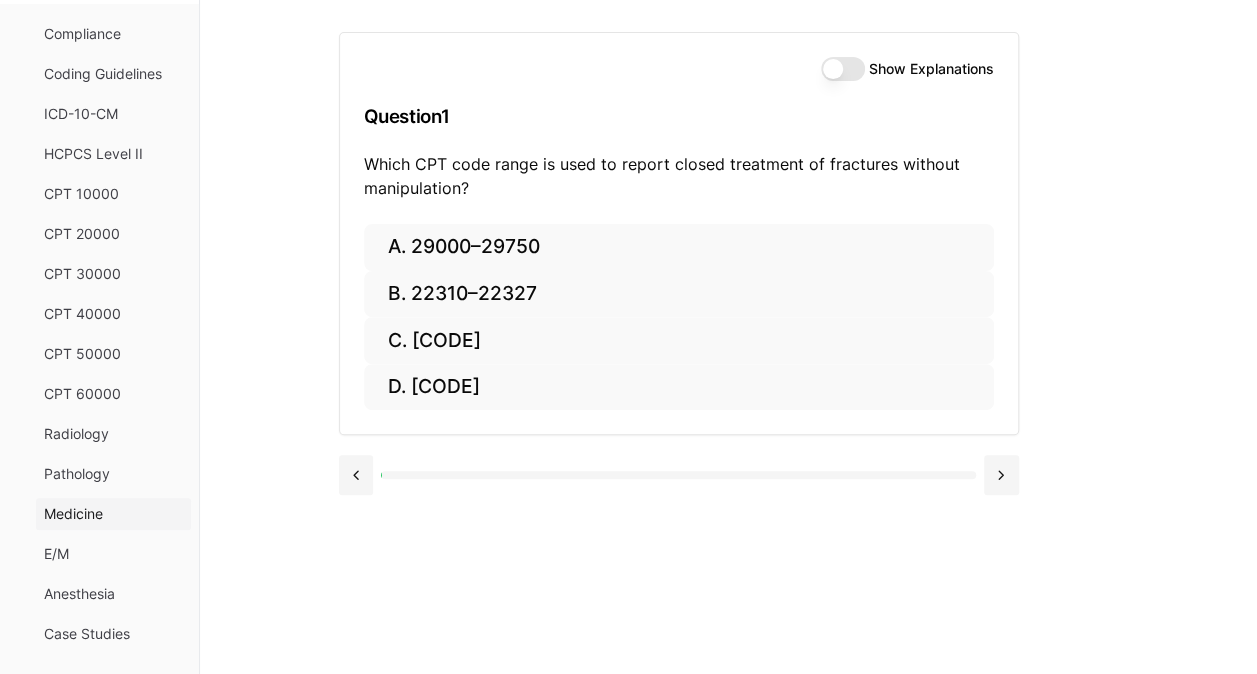 click on "Medicine" at bounding box center [113, 514] 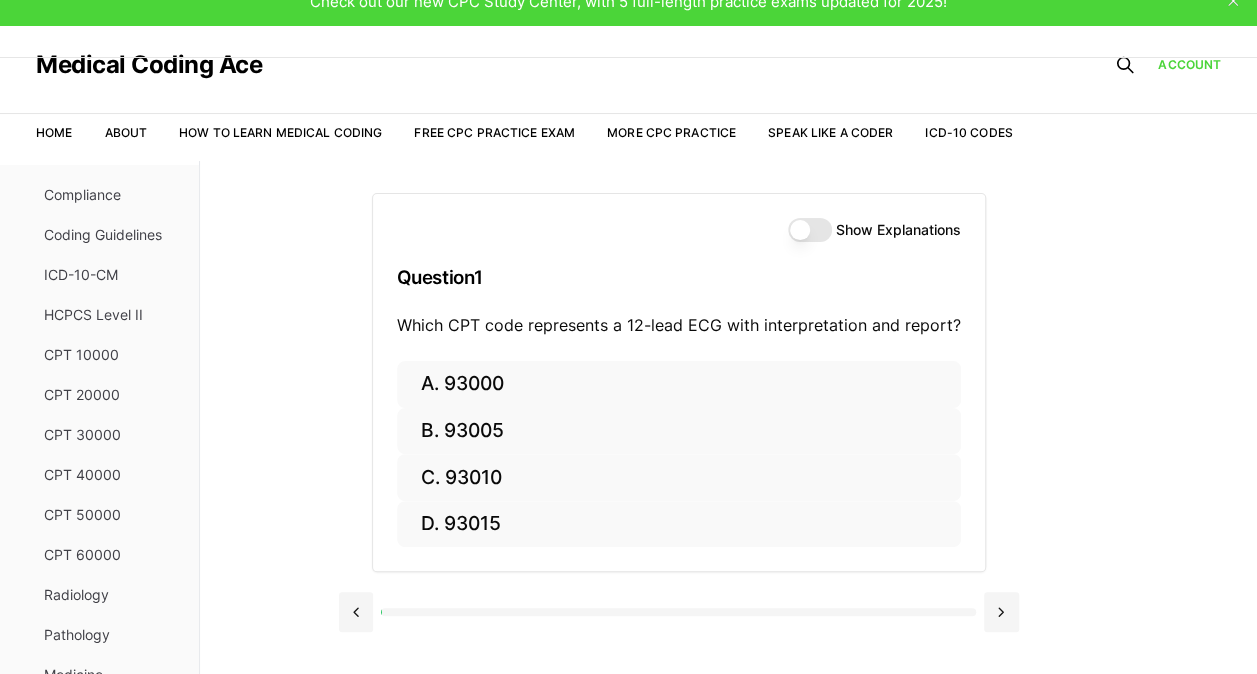 scroll, scrollTop: 0, scrollLeft: 0, axis: both 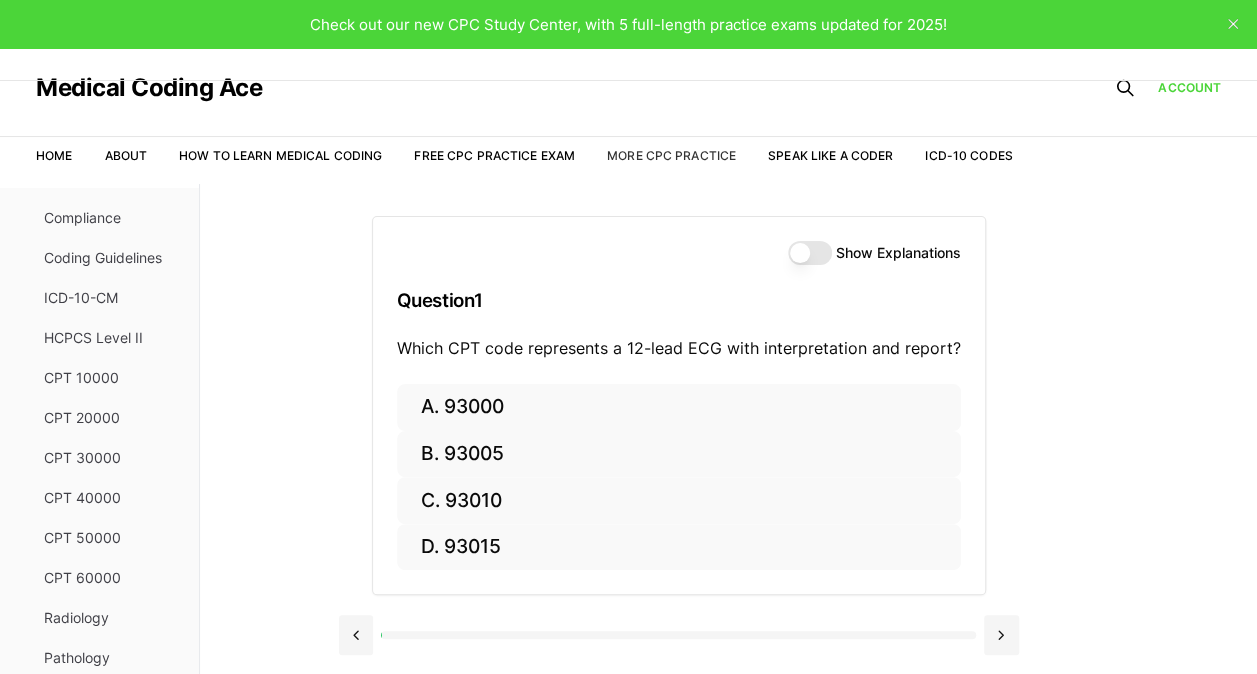 click on "More CPC Practice" at bounding box center (671, 155) 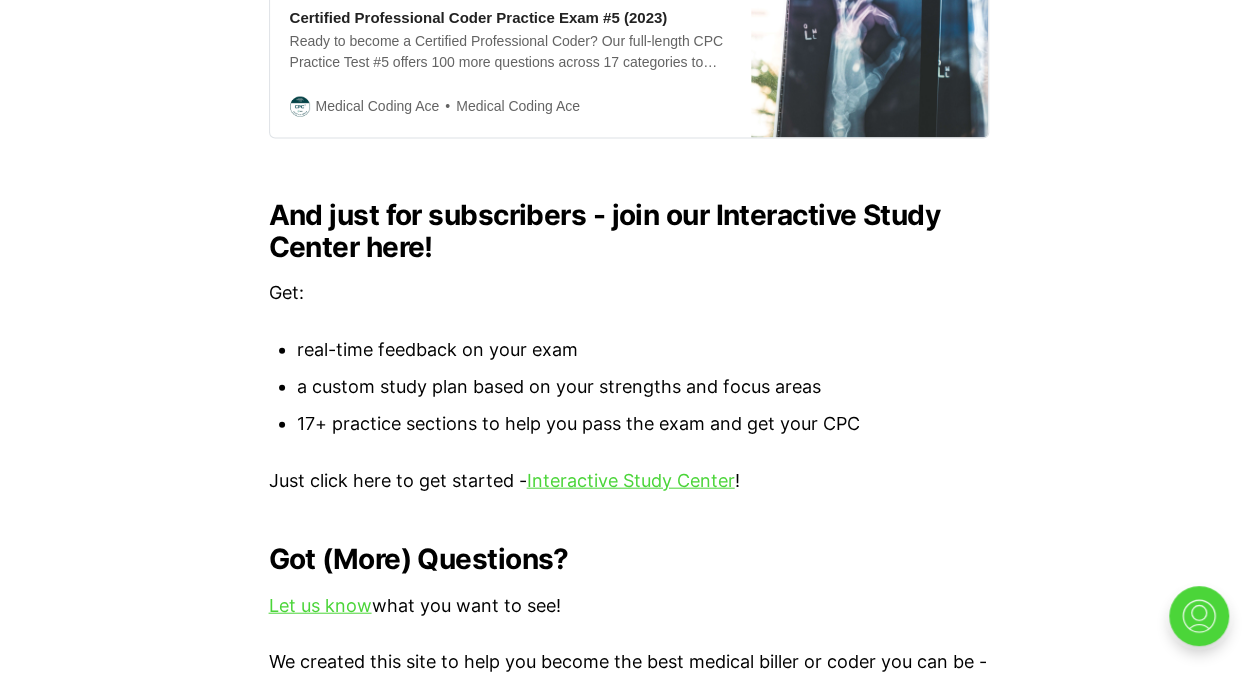 scroll, scrollTop: 2056, scrollLeft: 0, axis: vertical 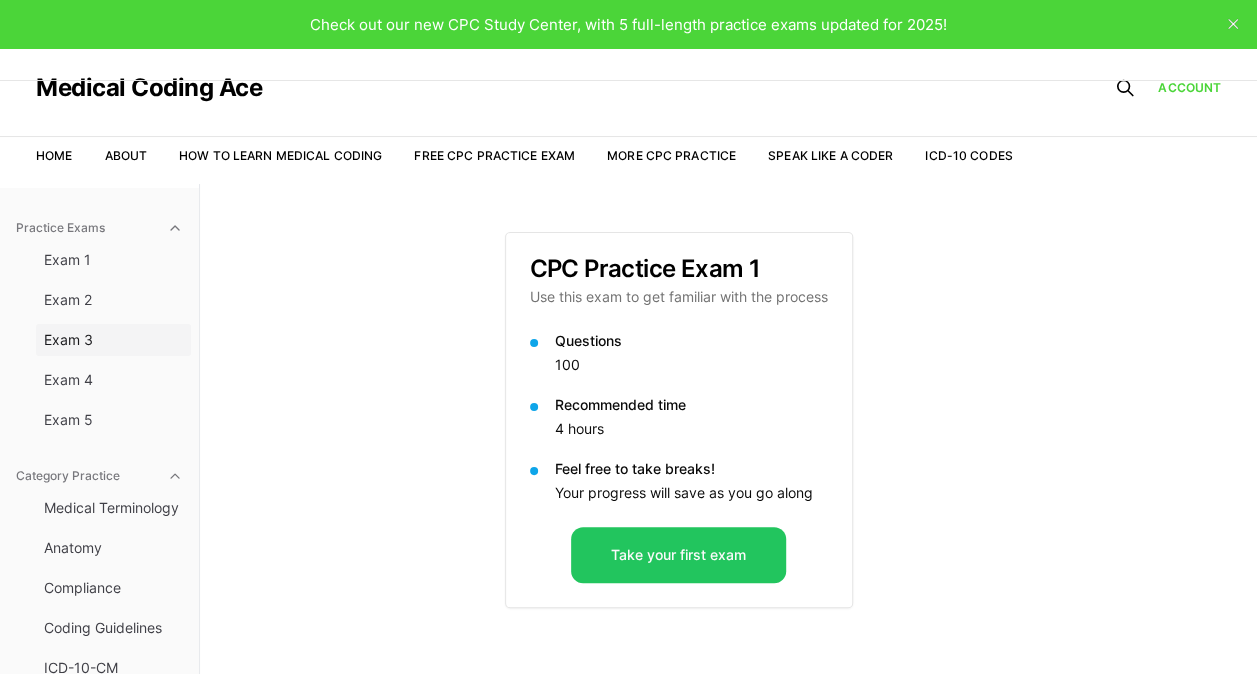 click on "Exam 3" at bounding box center [113, 340] 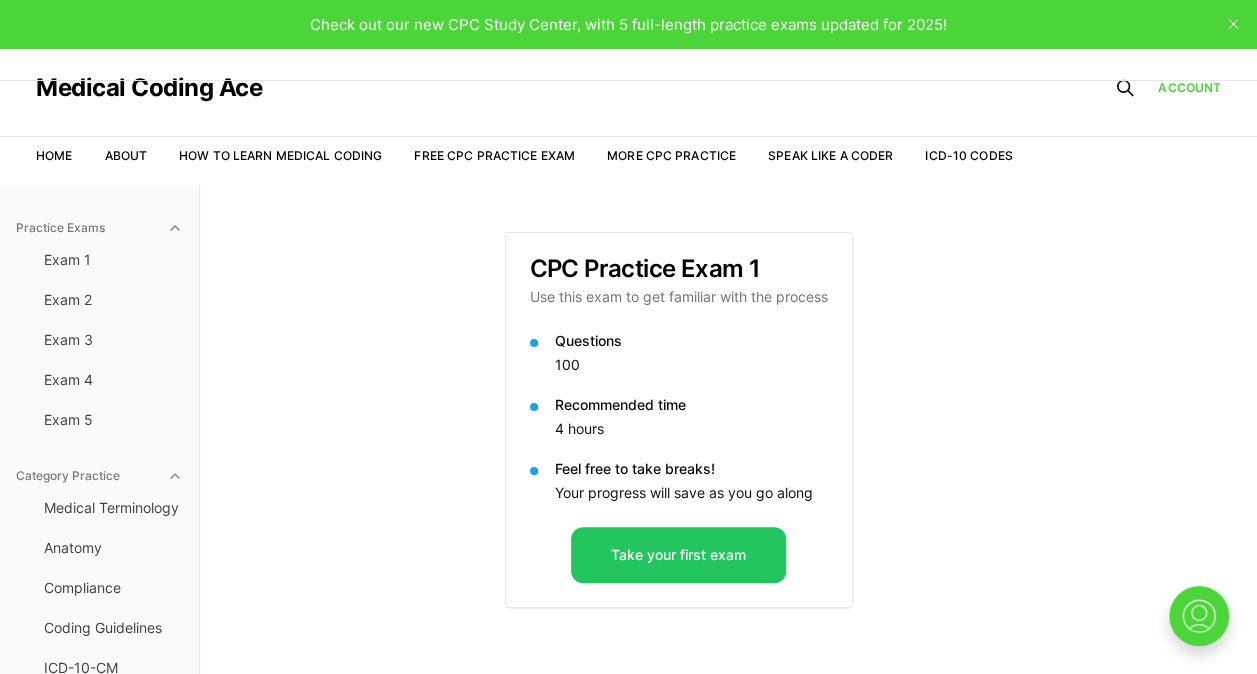 scroll, scrollTop: 0, scrollLeft: 0, axis: both 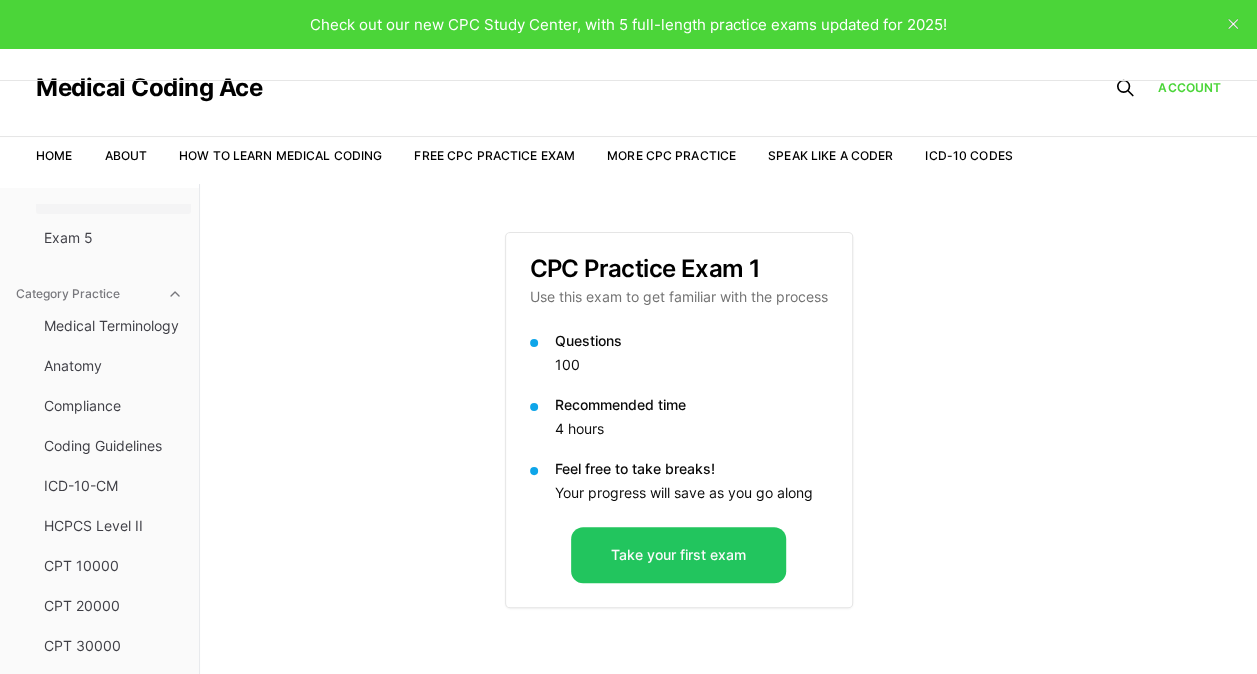 click on "Anatomy" at bounding box center [113, 366] 